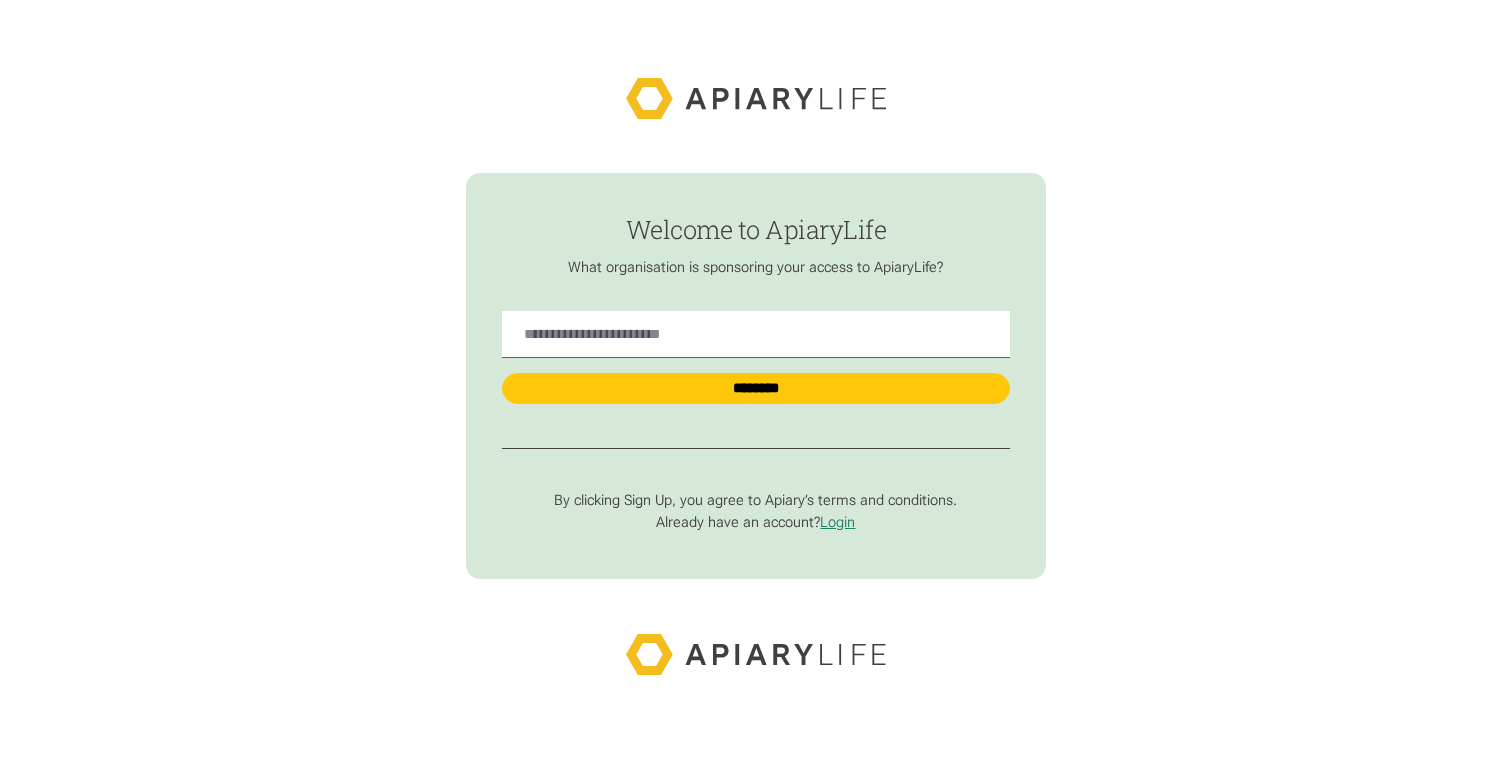 scroll, scrollTop: 0, scrollLeft: 0, axis: both 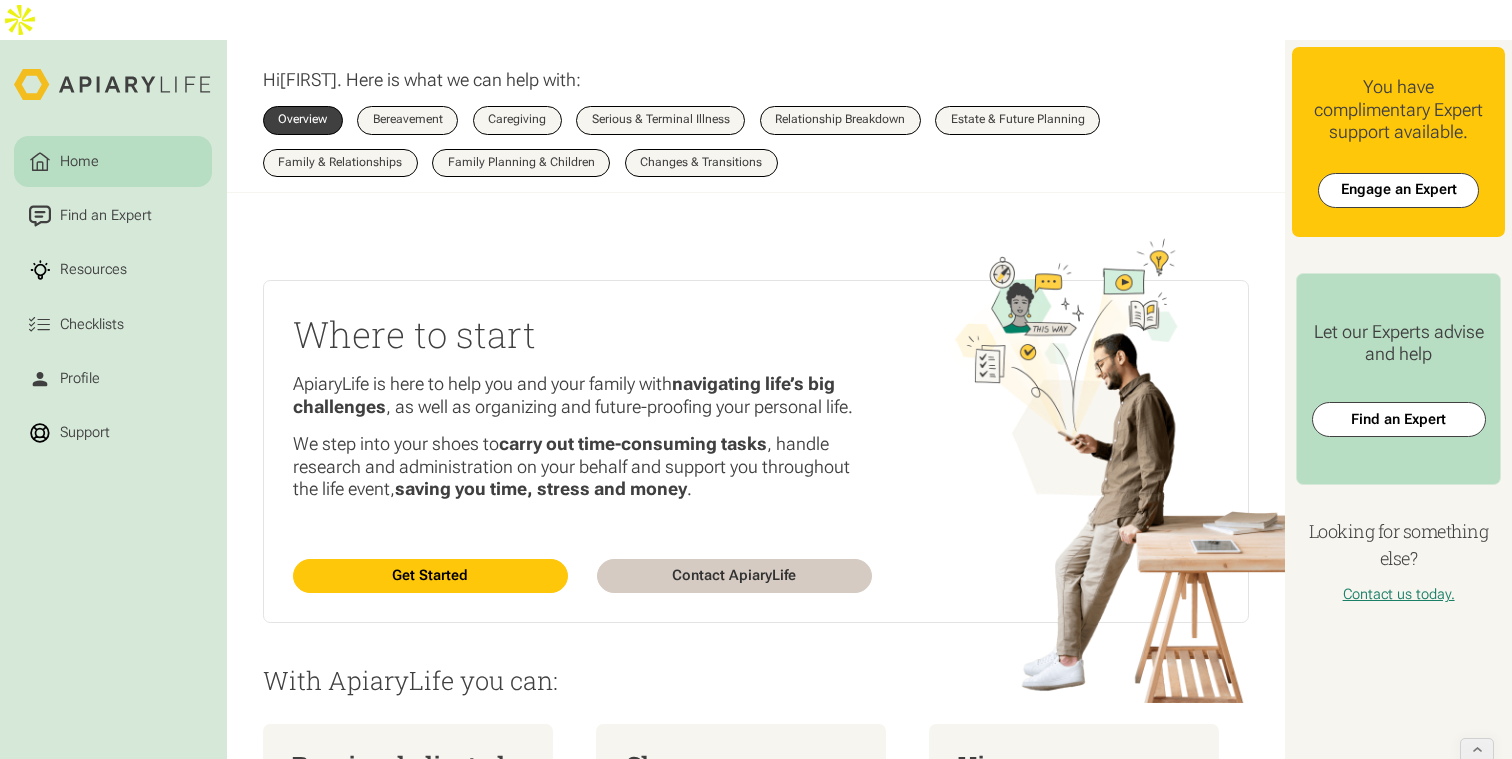 click on "Home
Find an Expert
Resources
Checklists
Profile
Support Hi  Katie . Here is what we can help with: Overview Bereavement Overview Caregiving Overview Serious & Terminal Illness Overview Relationship Breakdown Overview Estate & Future Planning Overview Family & Relationships Overview Family Planning & Children Overview Changes & Transitions Overview Where to start ApiaryLife is here to help you and your family with  navigating life’s big challenges , as well as organizing and future-proofing your personal life.  We step into your shoes to  carry out time-consuming tasks , handle research and administration on your behalf and support you throughout the life event,  saving you time, stress and money . Get Started Contact ApiaryLife With ApiaryLife you can:  Receive dedicated support  from our experts, sponsored by your employer Choose checklists View resources   Angela" at bounding box center (756, 379) 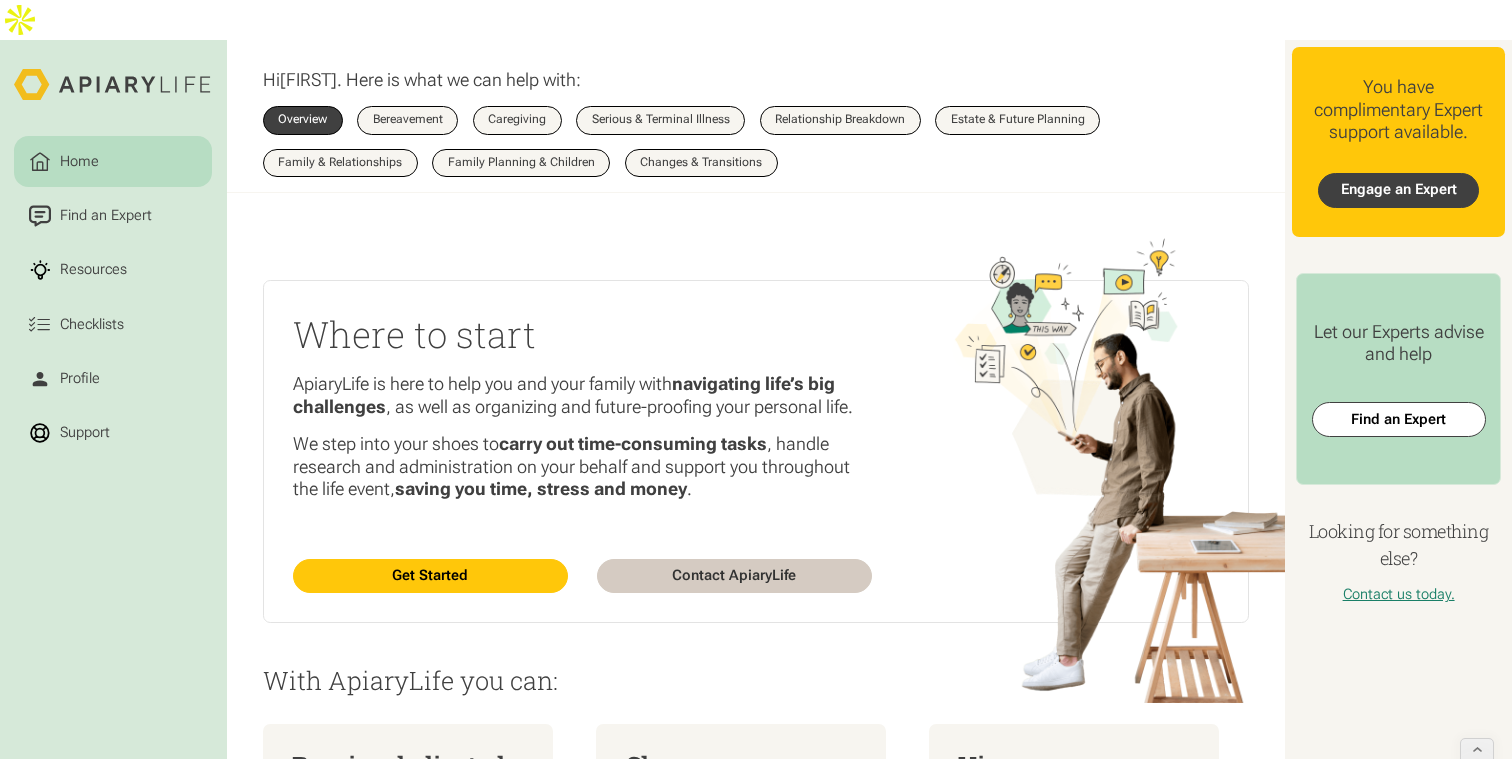 click on "Engage an Expert" at bounding box center (1398, 190) 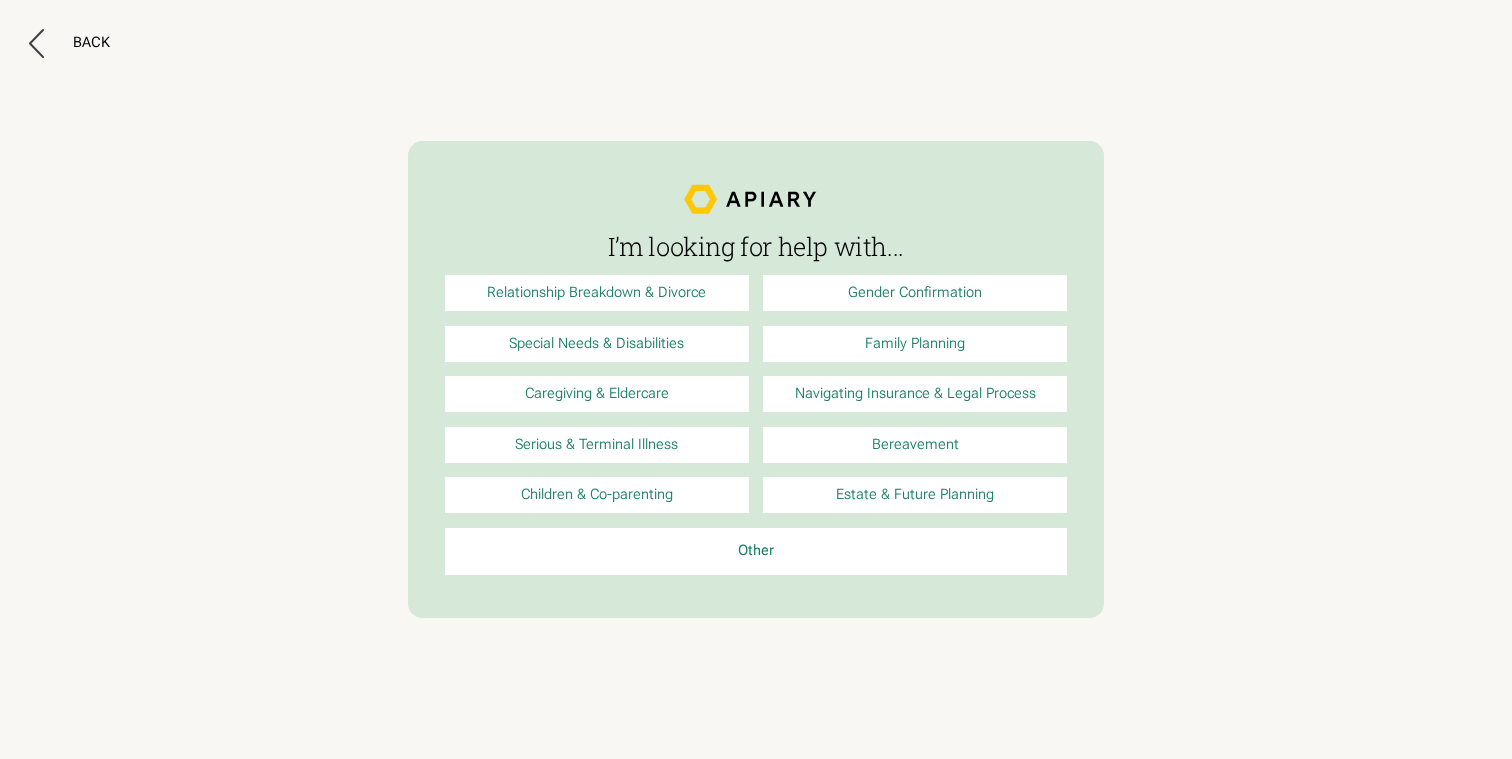scroll, scrollTop: 0, scrollLeft: 0, axis: both 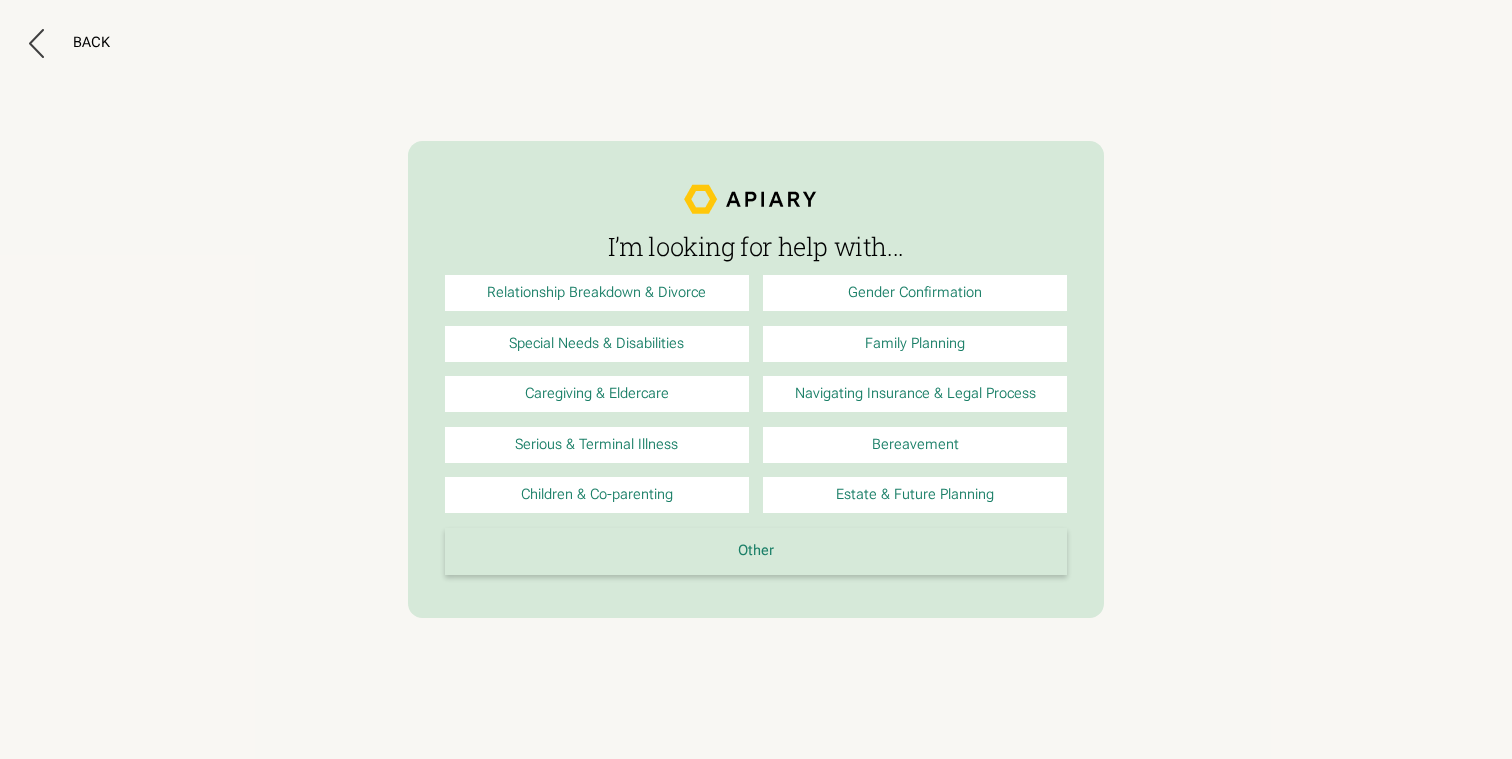 click on "Other" at bounding box center [756, 551] 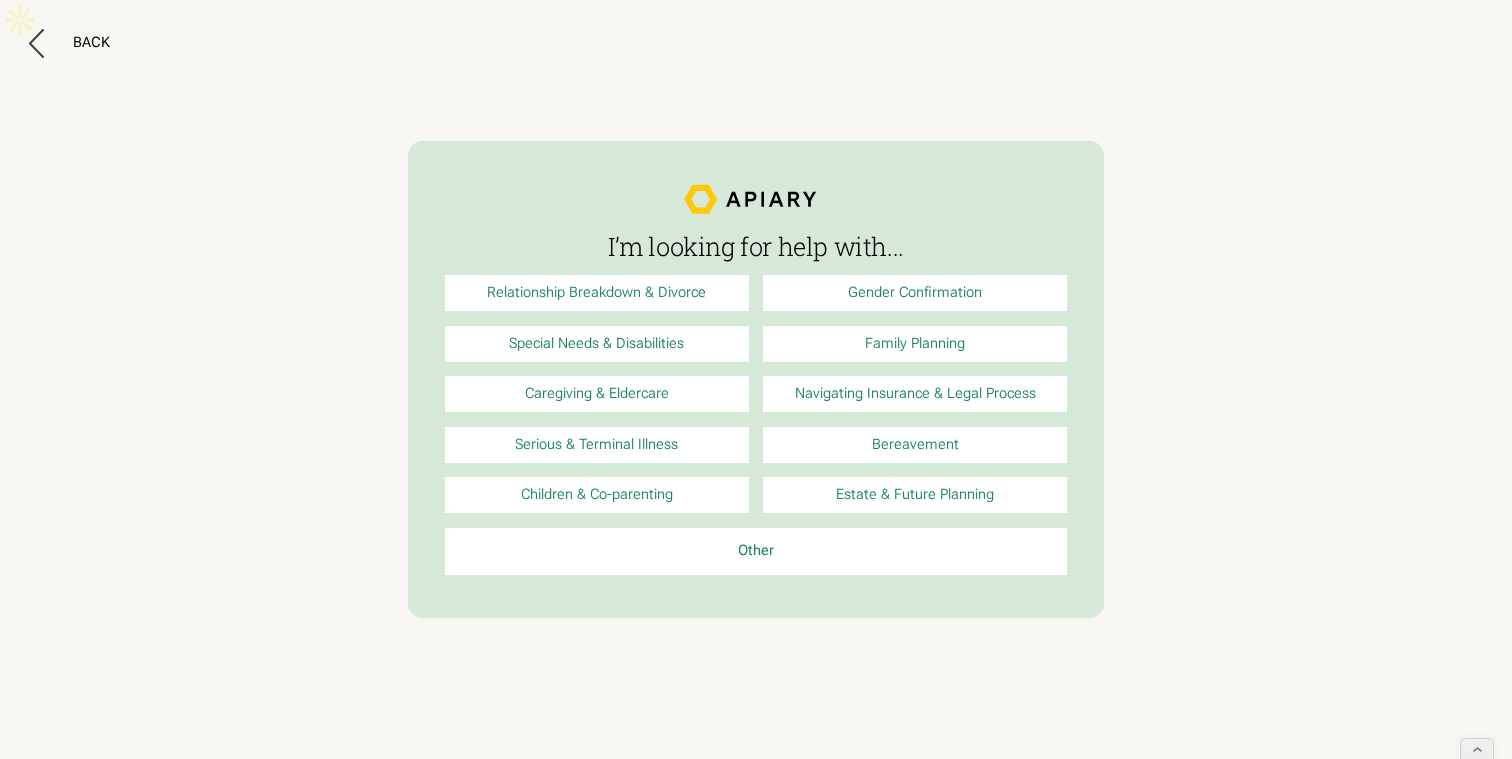 click on "Navigating Insurance & Legal Process" at bounding box center (915, 394) 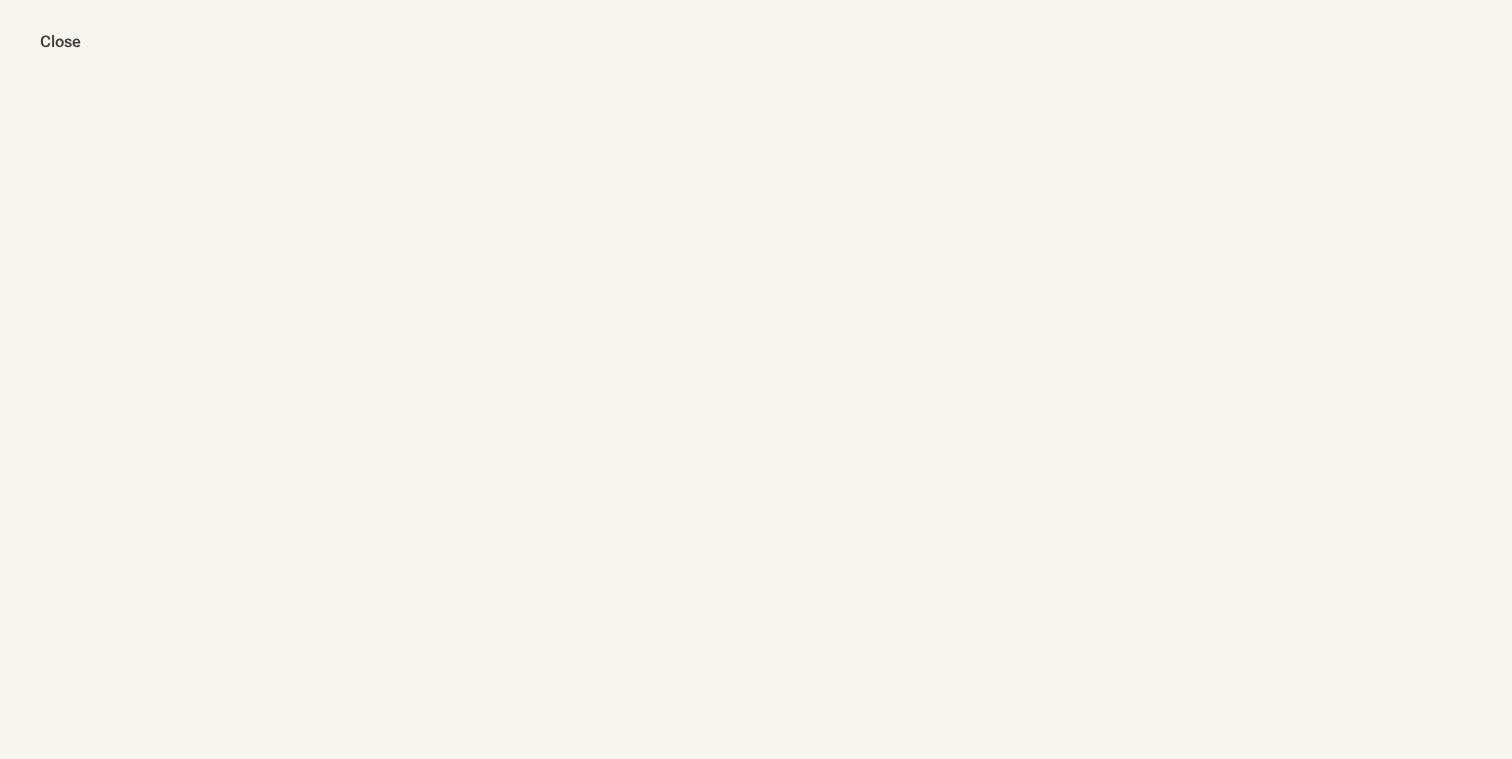 scroll, scrollTop: 0, scrollLeft: 0, axis: both 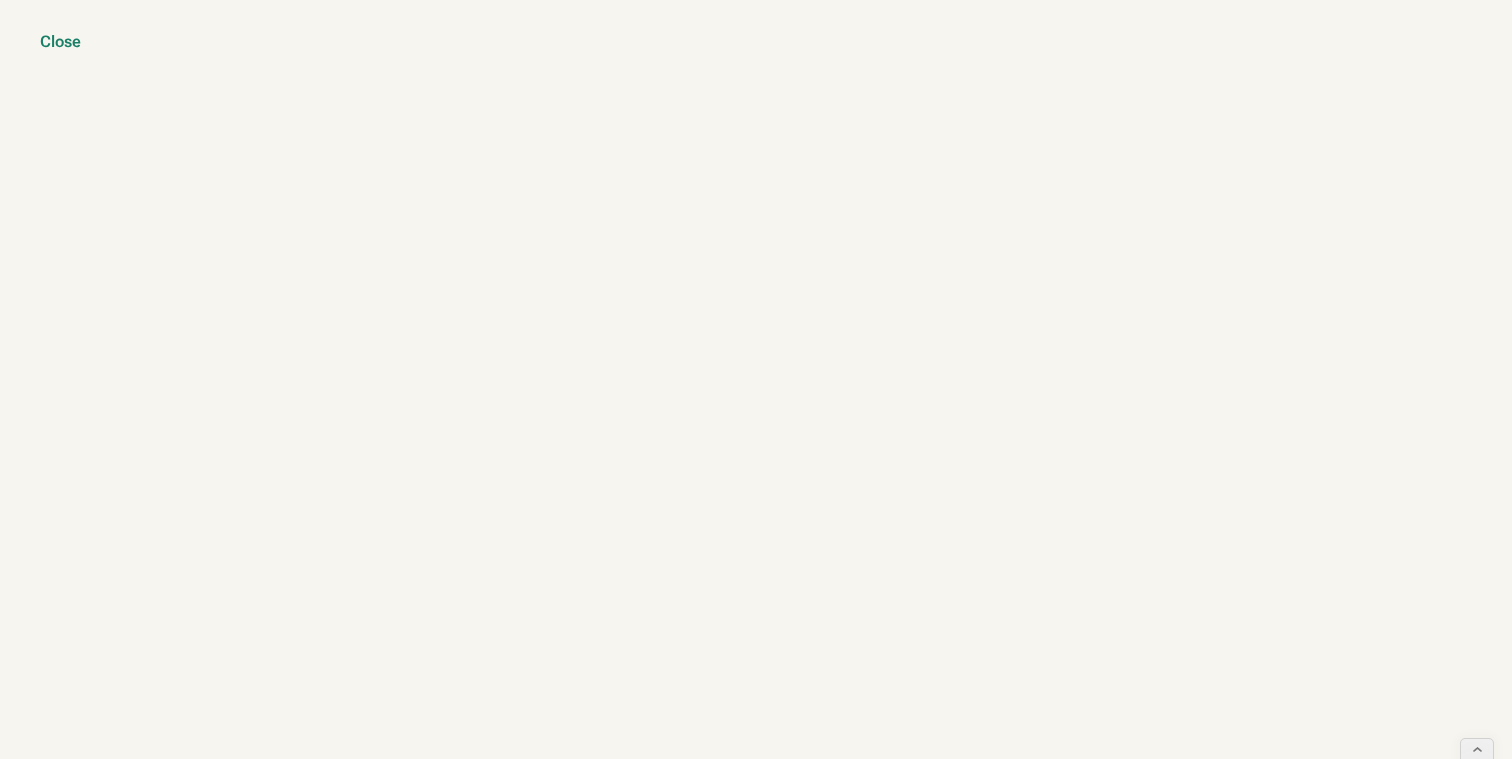 click on "Close" at bounding box center (60, 42) 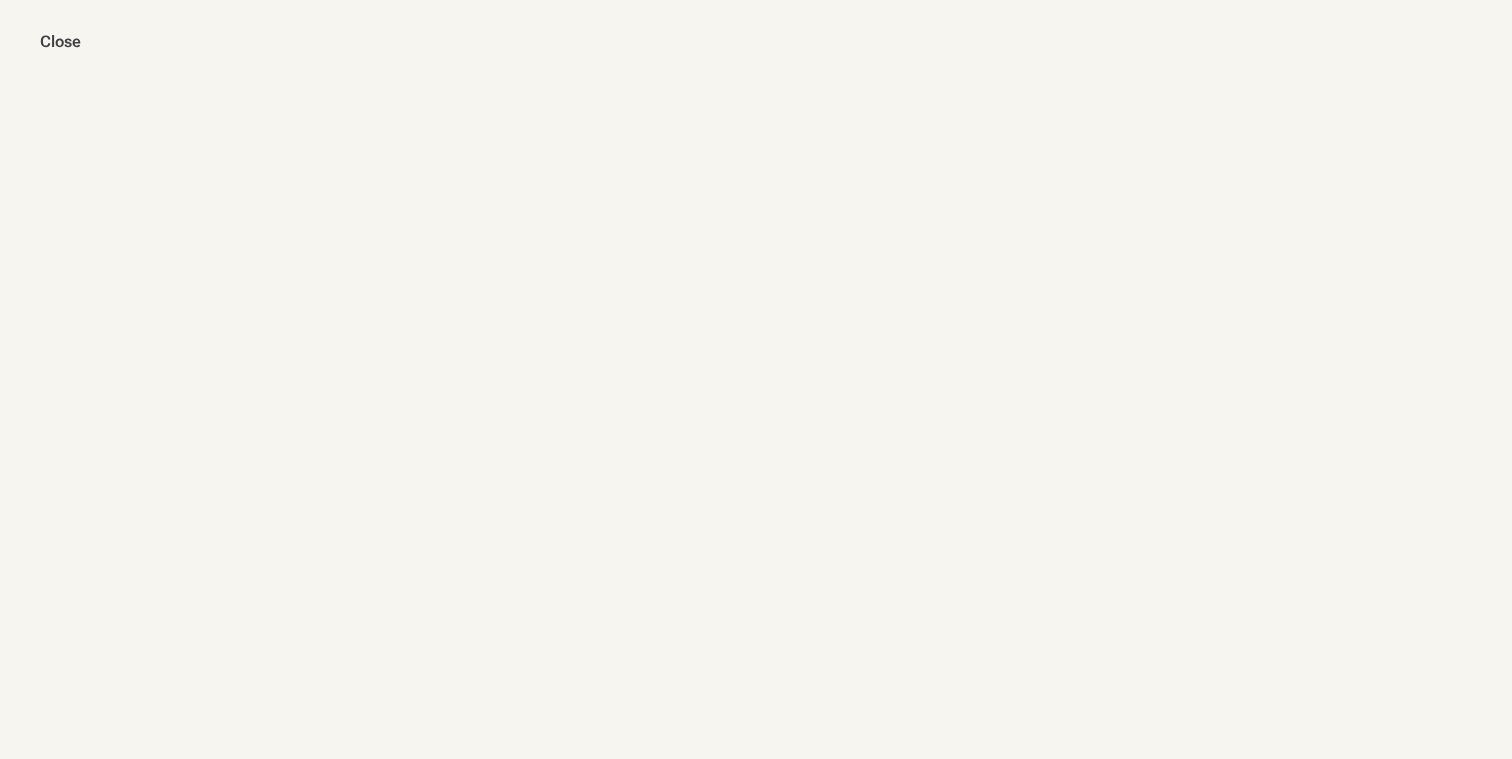 scroll, scrollTop: 0, scrollLeft: 0, axis: both 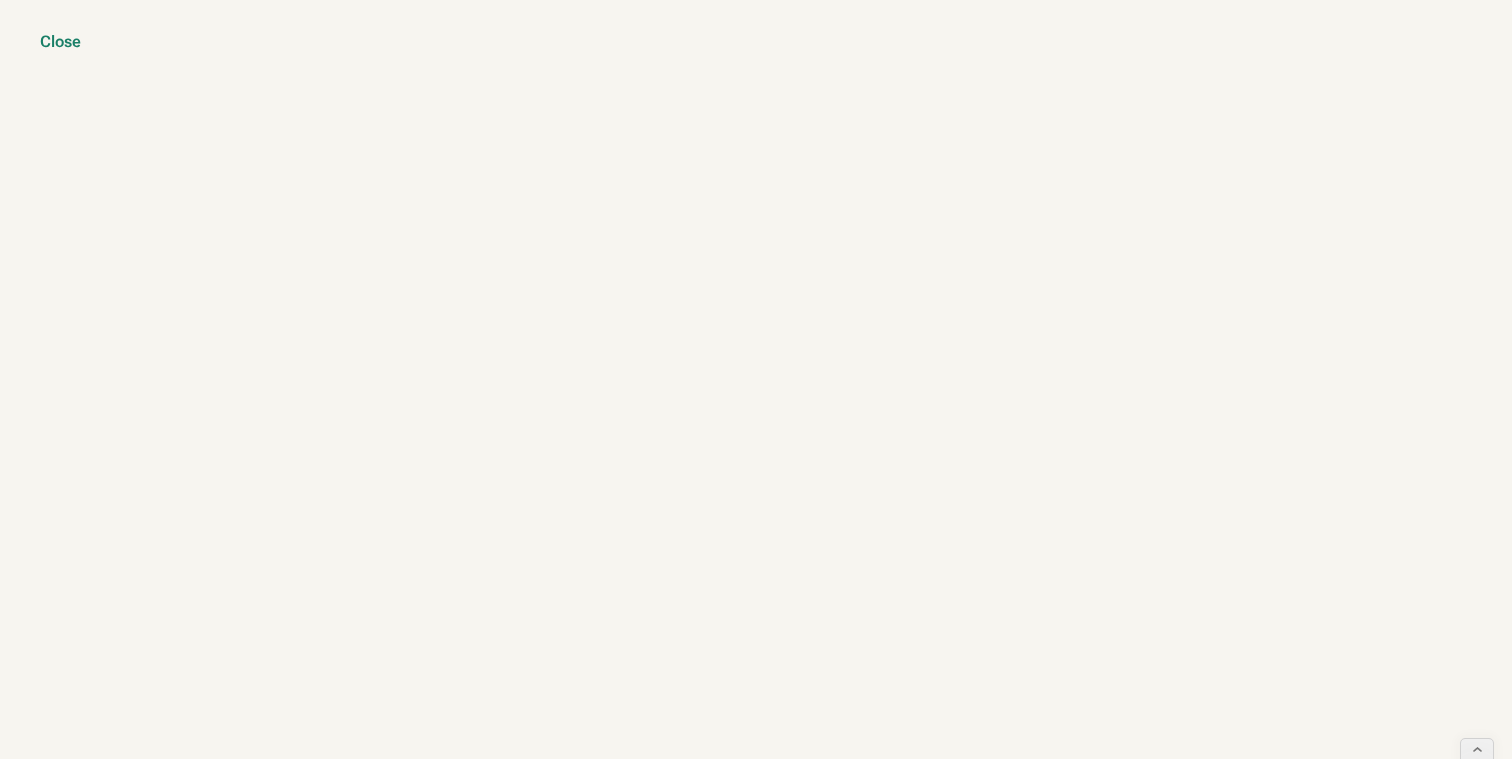 click on "Close" at bounding box center [60, 42] 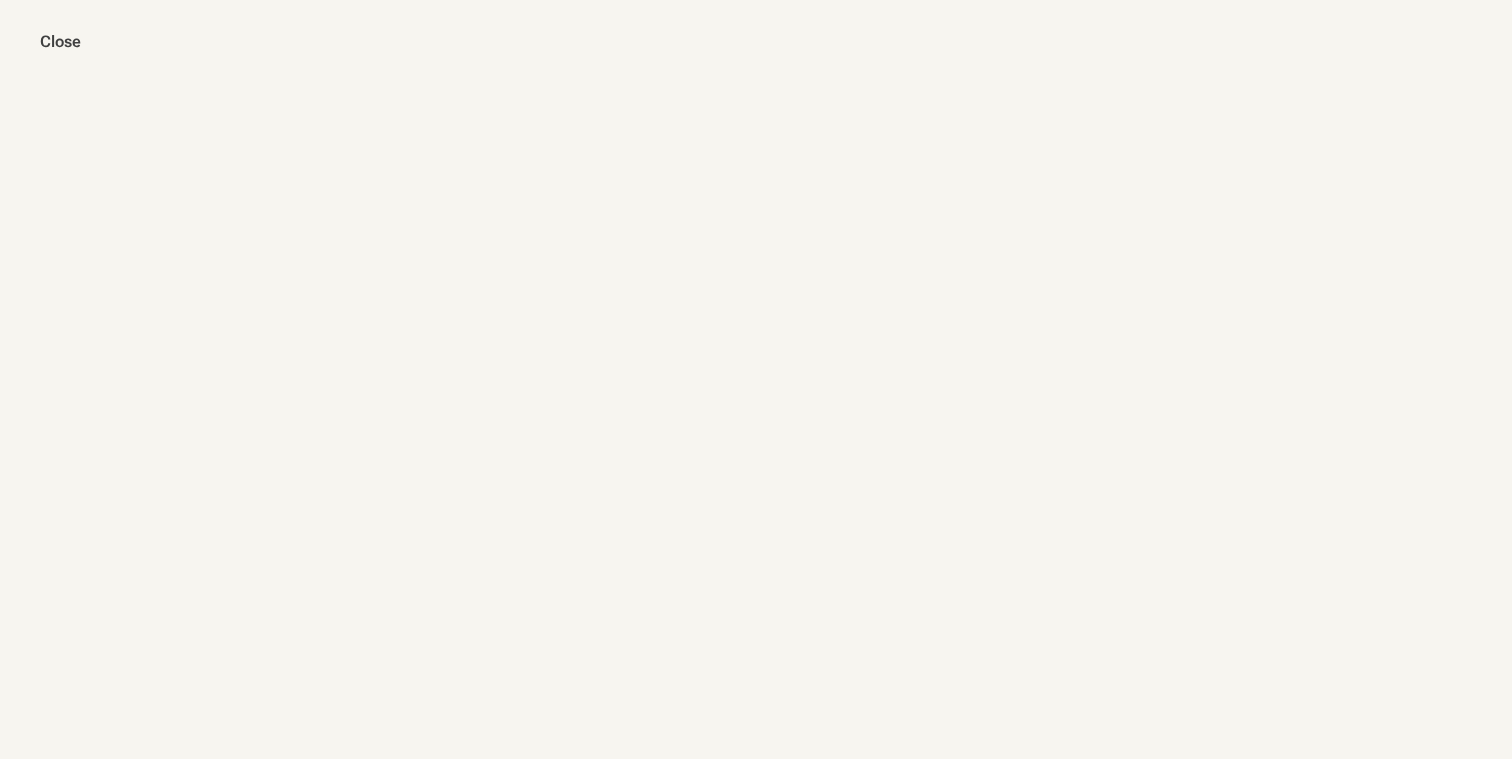 scroll, scrollTop: 0, scrollLeft: 0, axis: both 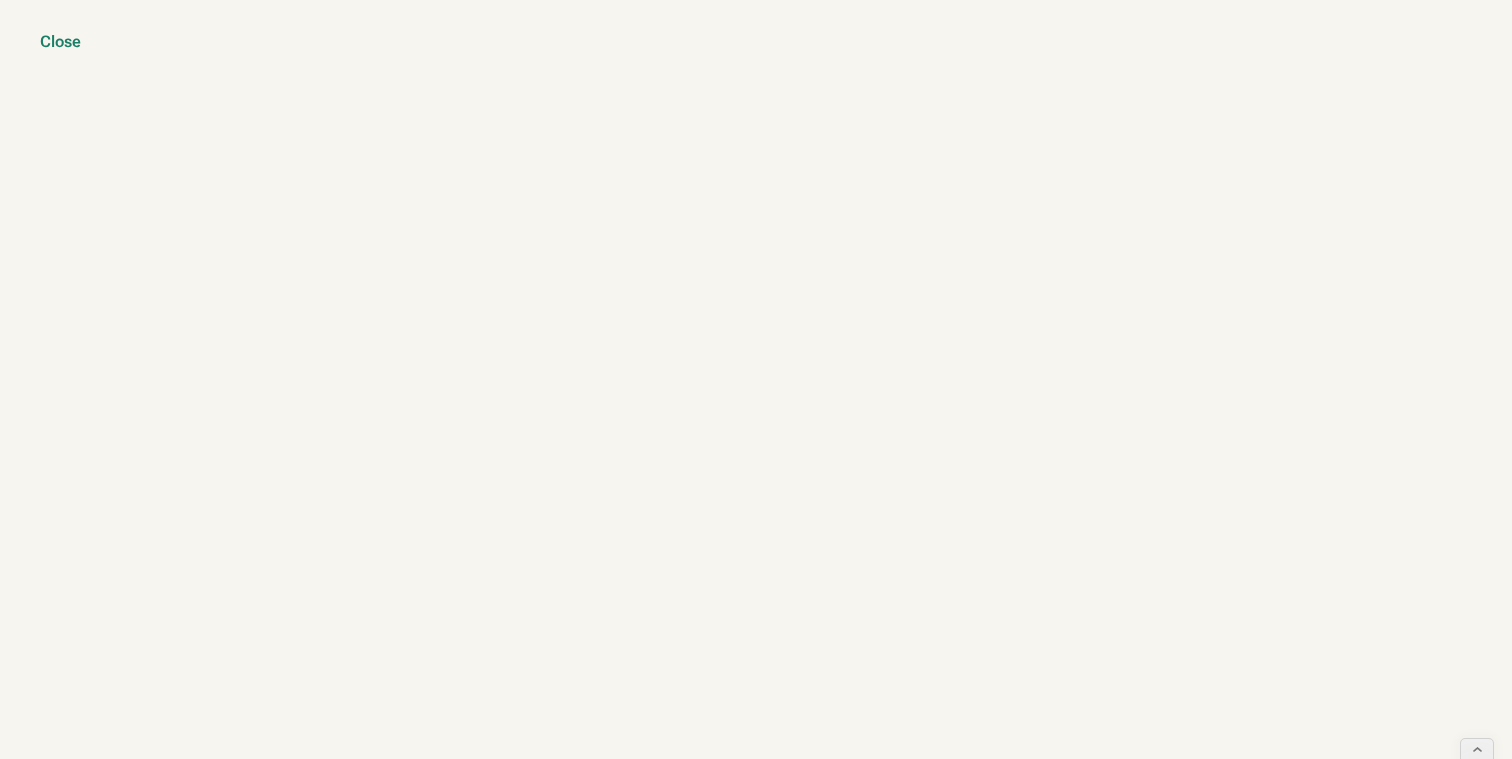 click on "Close" at bounding box center (60, 42) 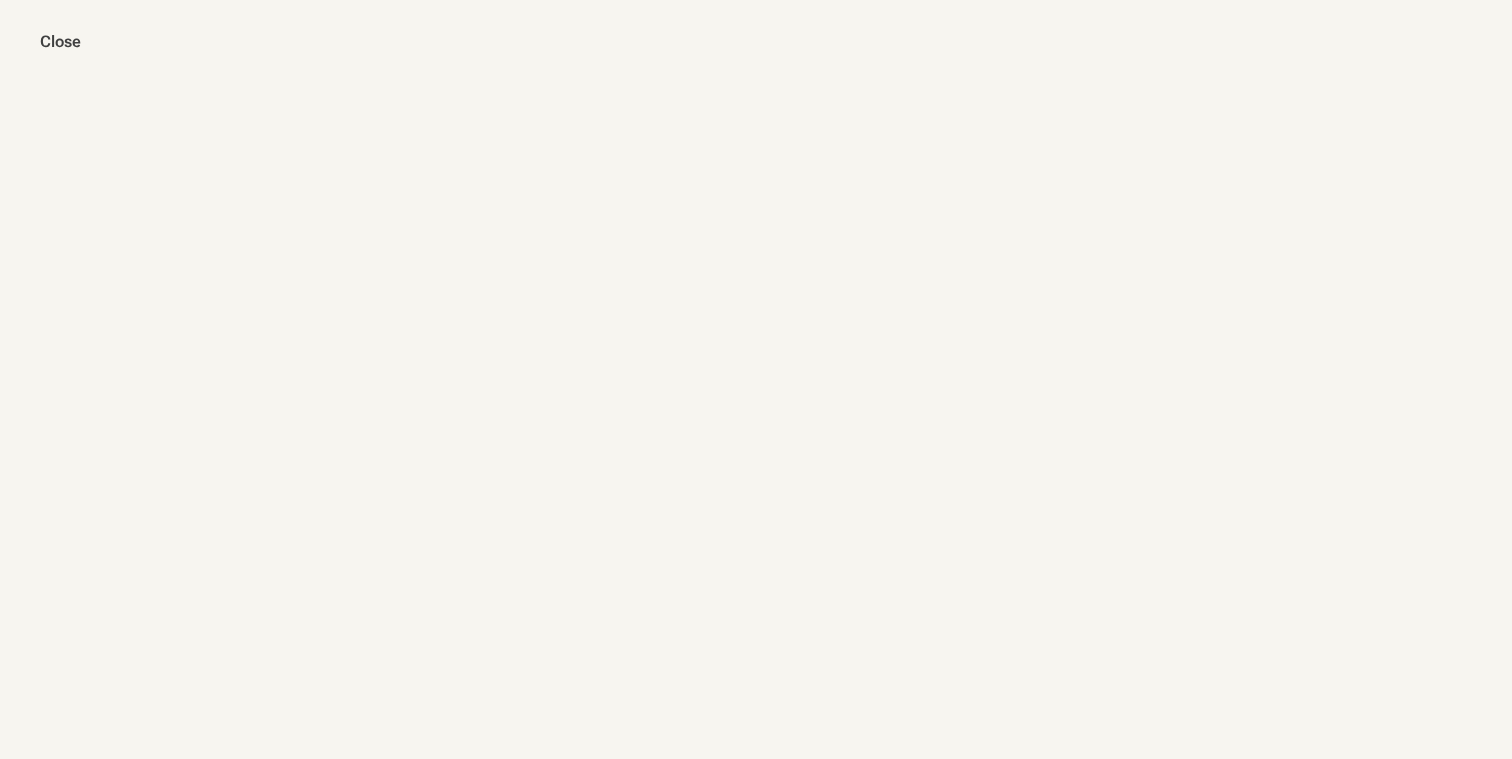 scroll, scrollTop: 0, scrollLeft: 0, axis: both 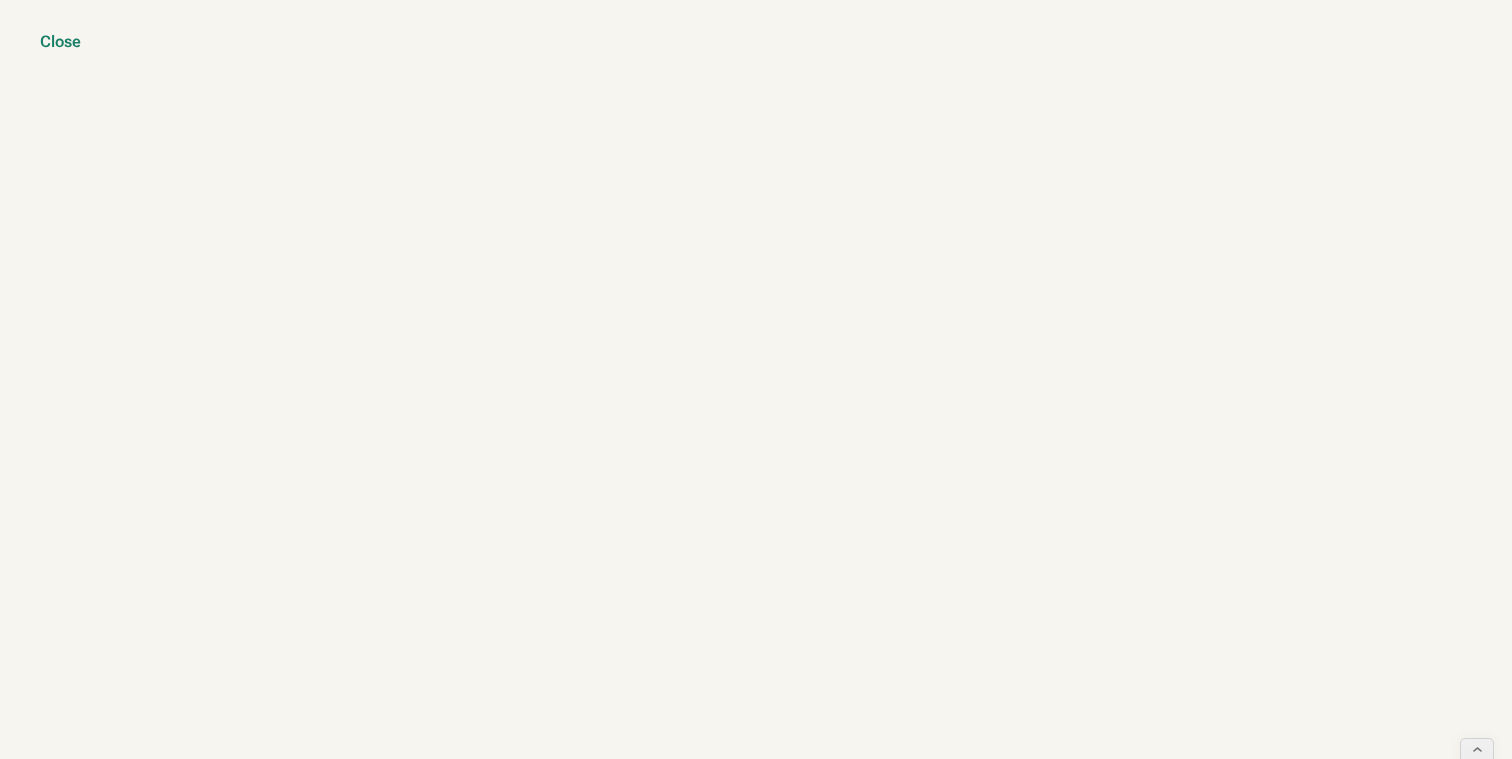 click on "Close" at bounding box center [60, 42] 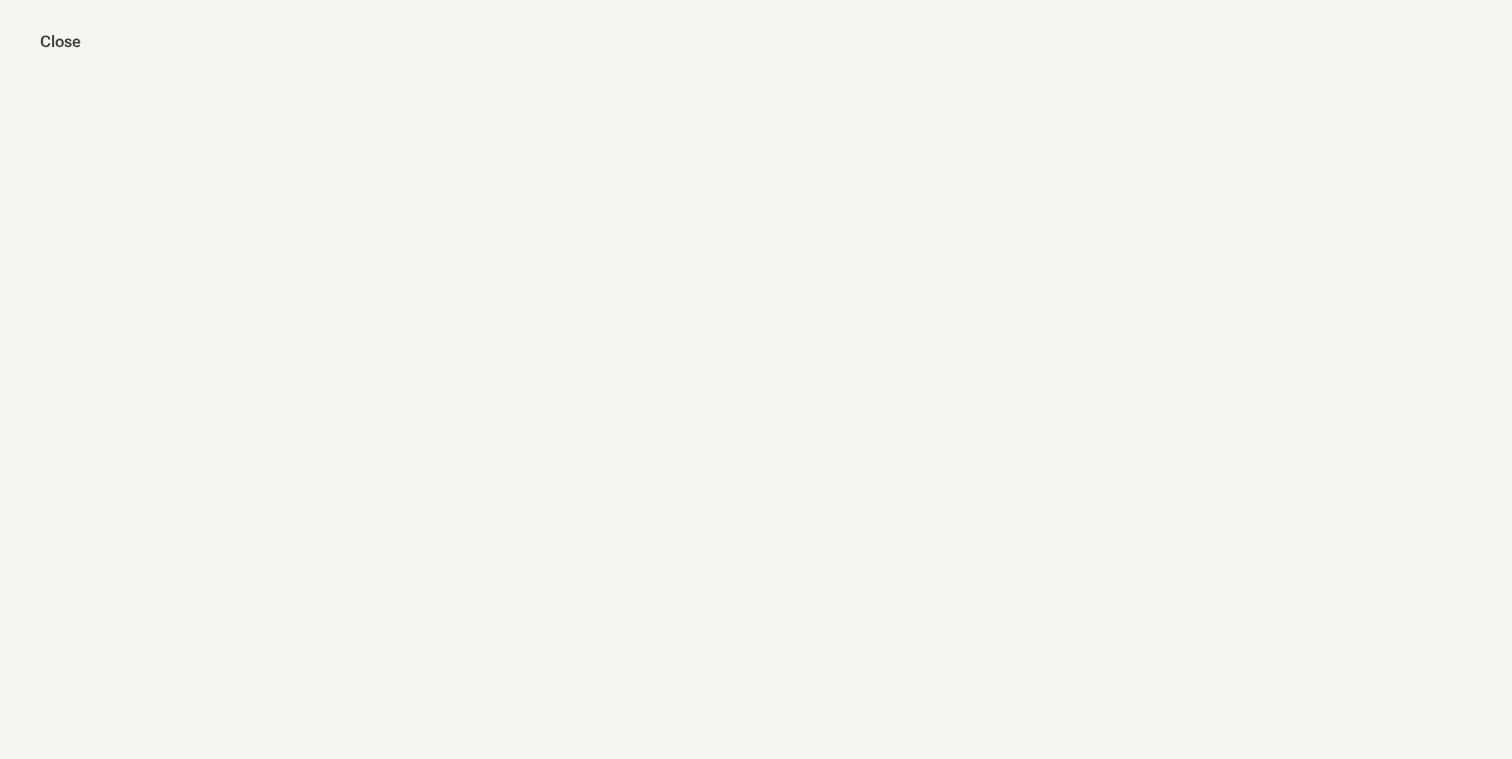 scroll, scrollTop: 0, scrollLeft: 0, axis: both 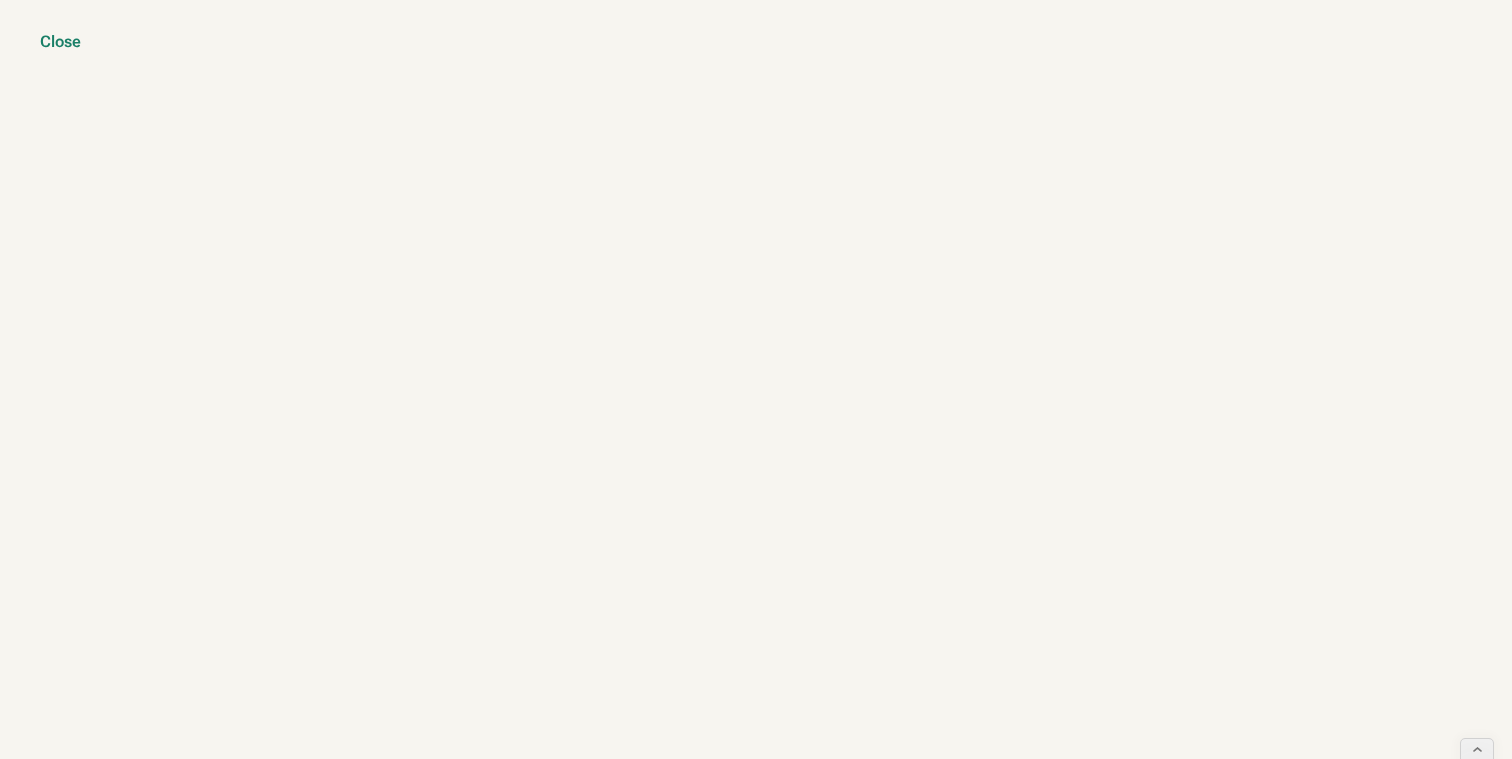 click on "Close" at bounding box center [60, 42] 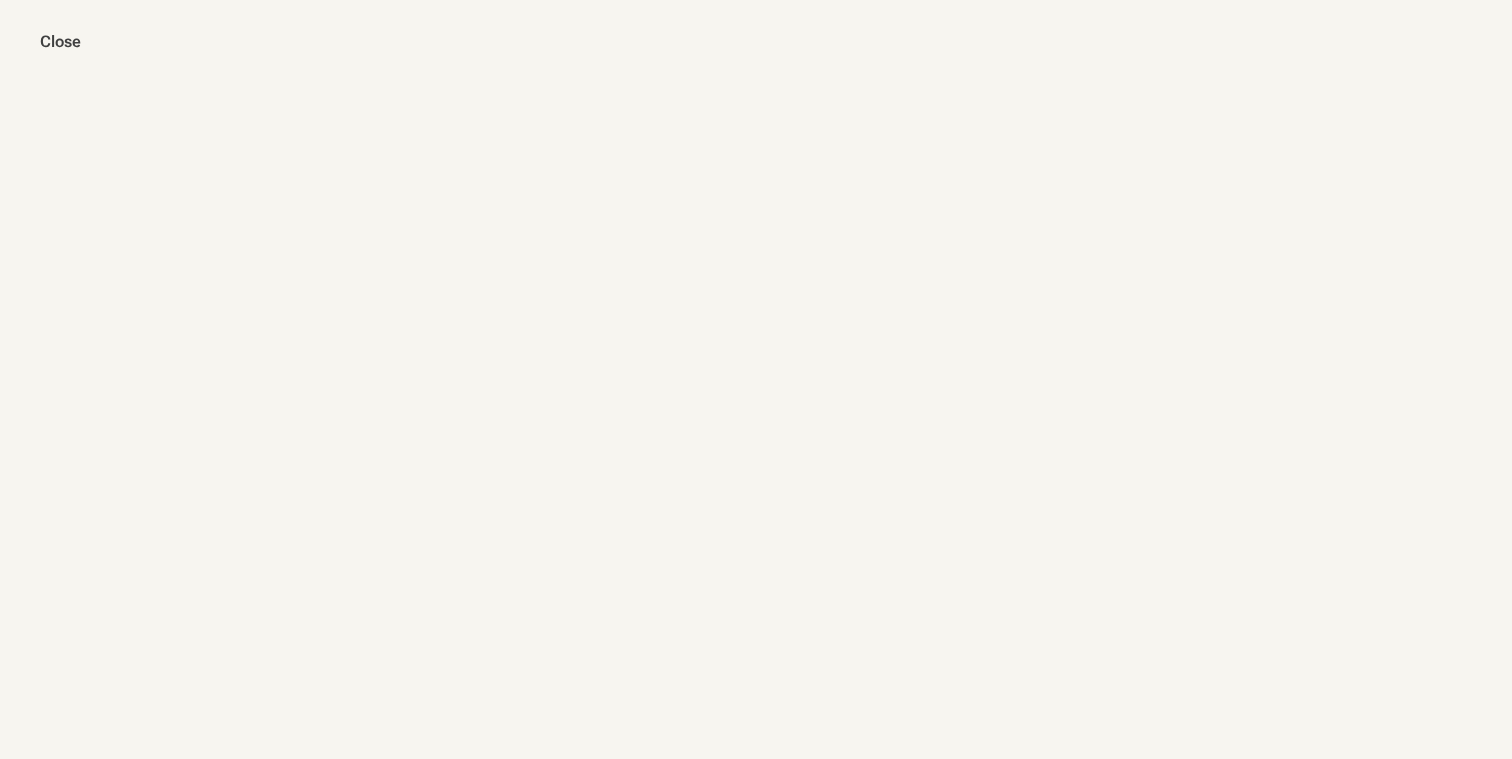 scroll, scrollTop: 0, scrollLeft: 0, axis: both 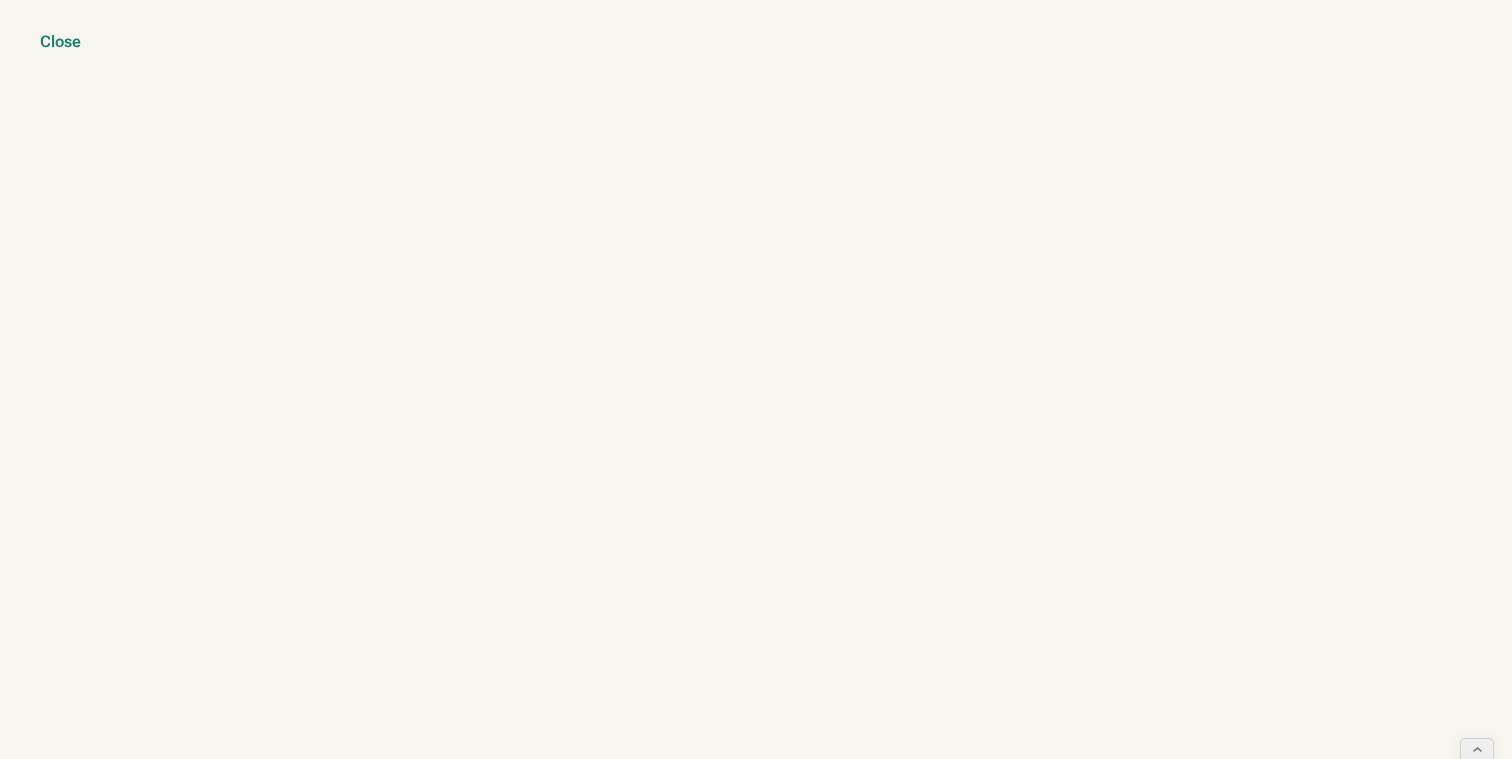 click on "Close" at bounding box center (60, 42) 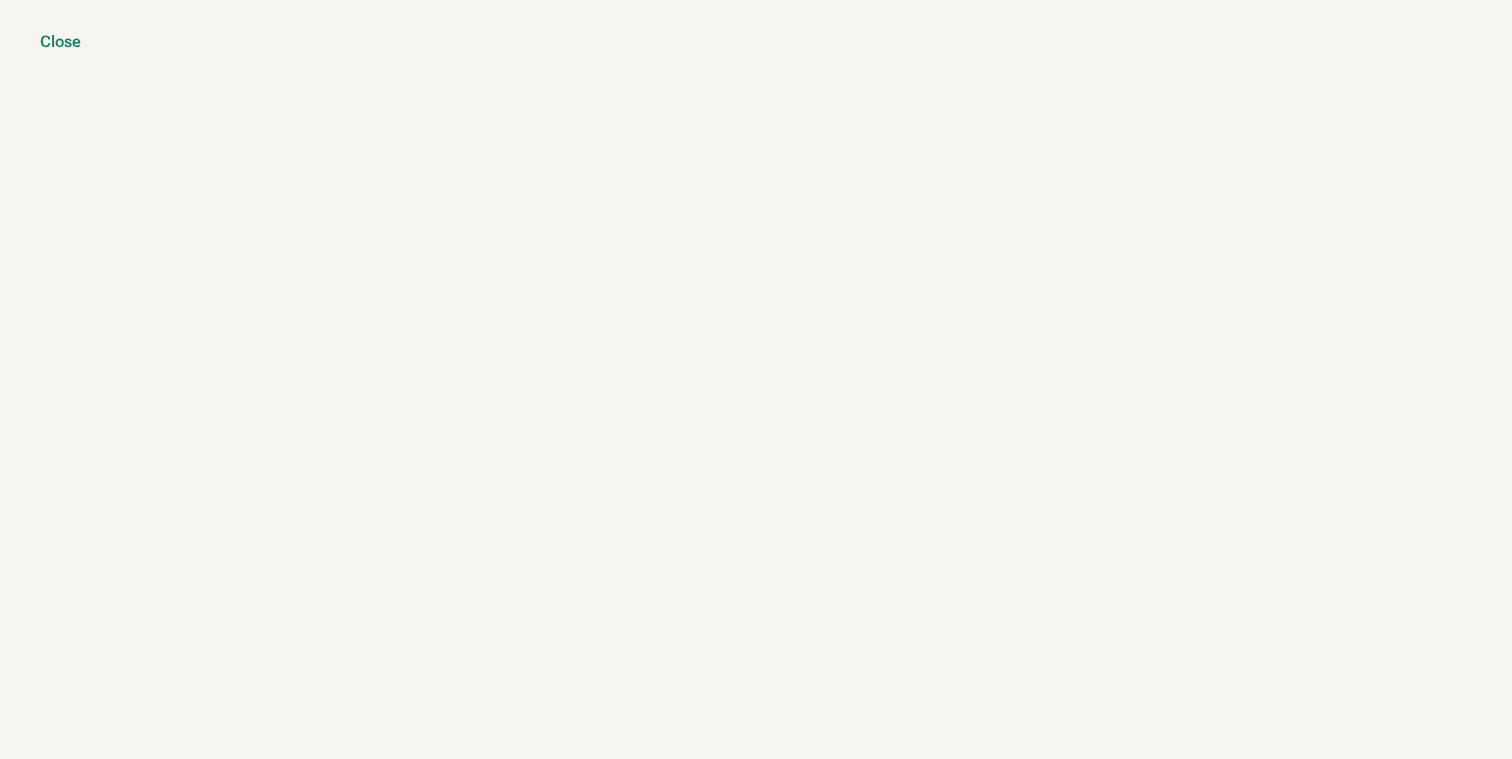 scroll, scrollTop: 0, scrollLeft: 0, axis: both 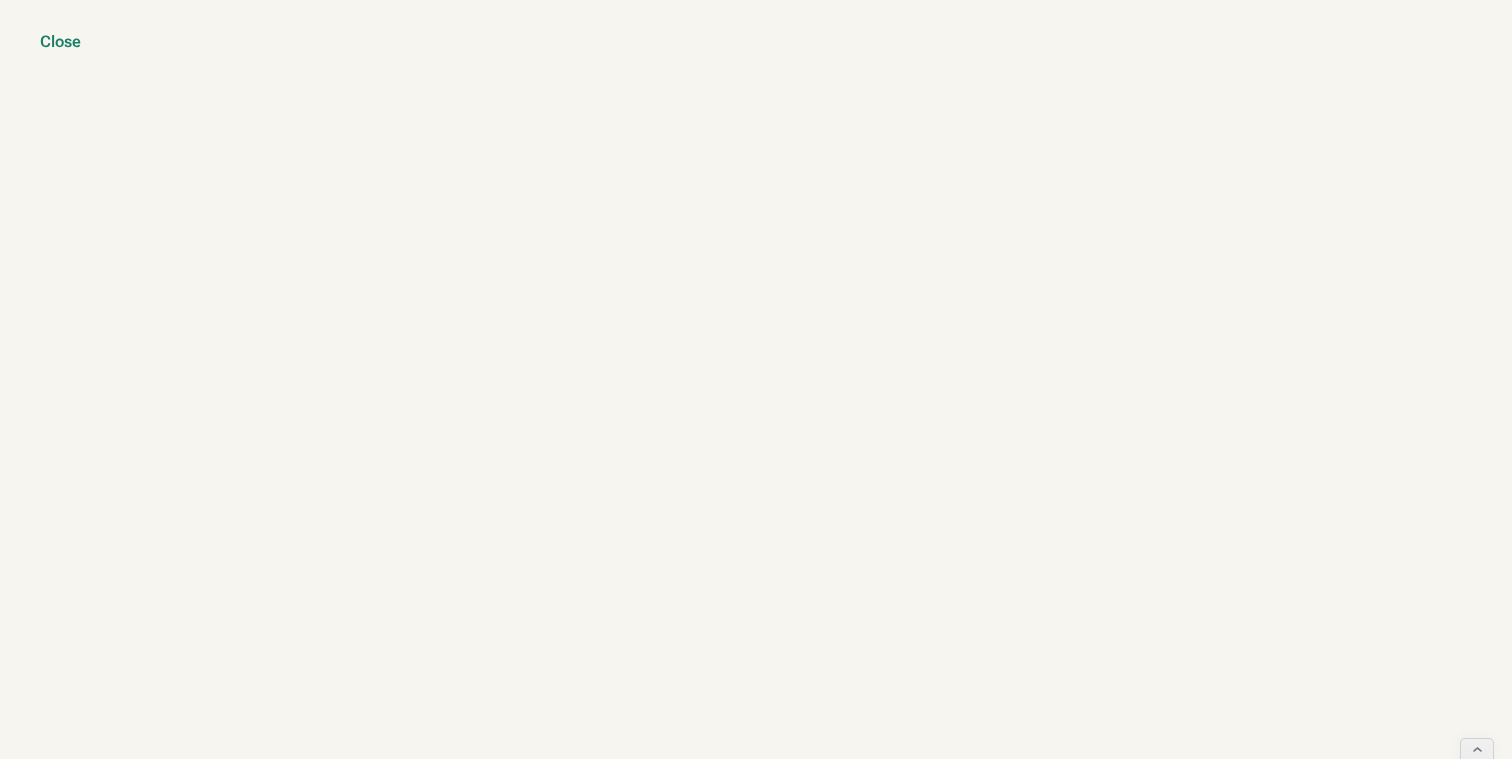 click on "Close" at bounding box center [60, 42] 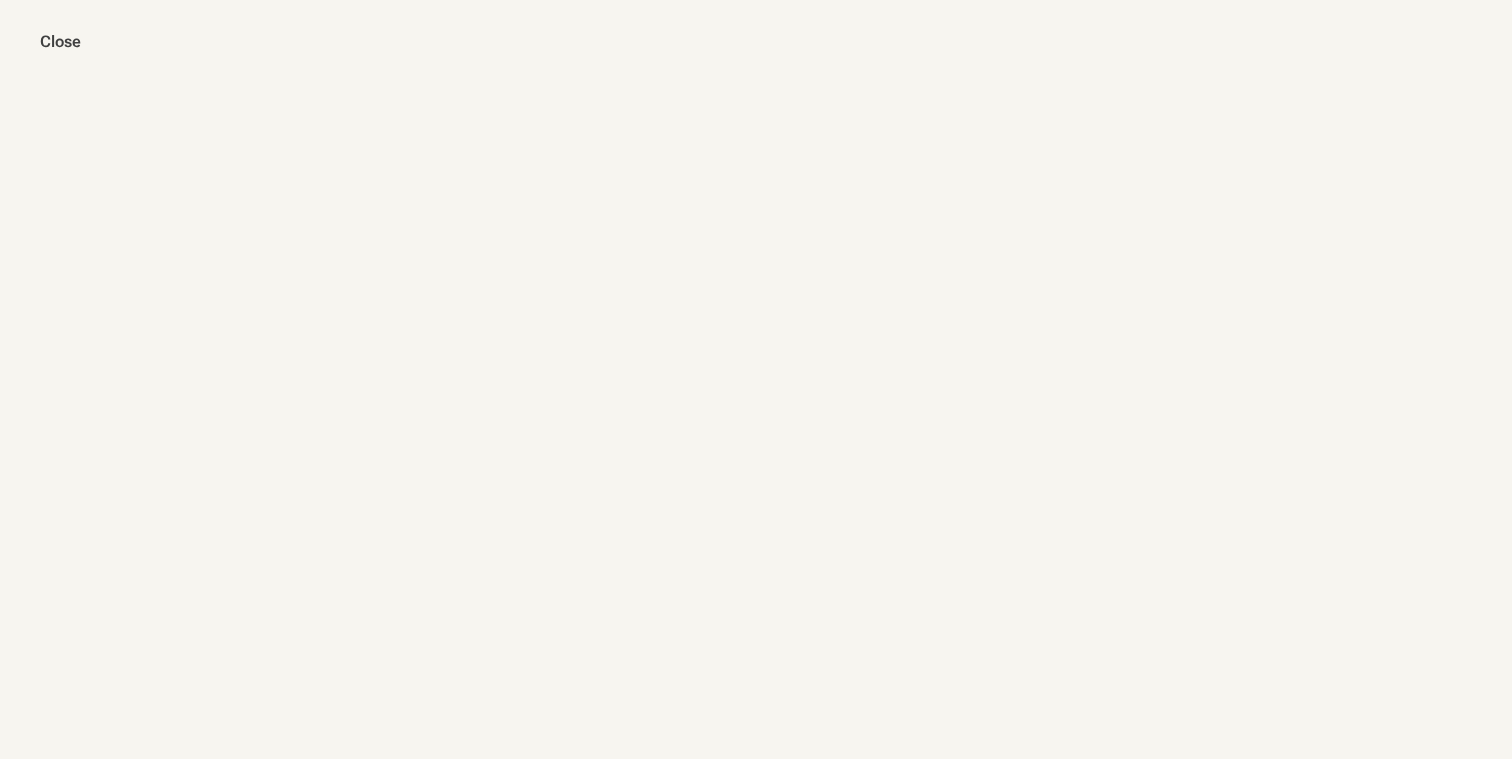 scroll, scrollTop: 0, scrollLeft: 0, axis: both 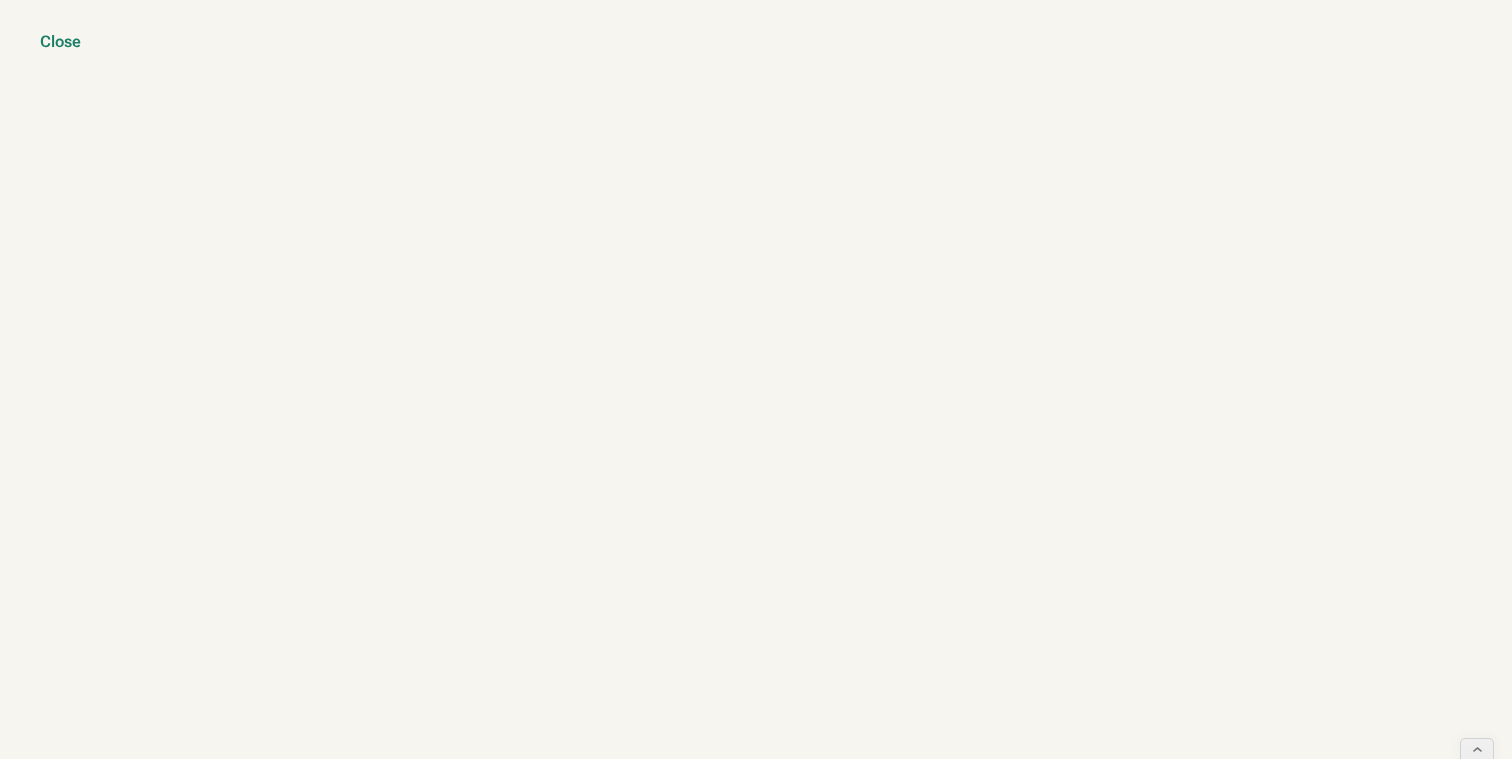click on "Close" at bounding box center [60, 42] 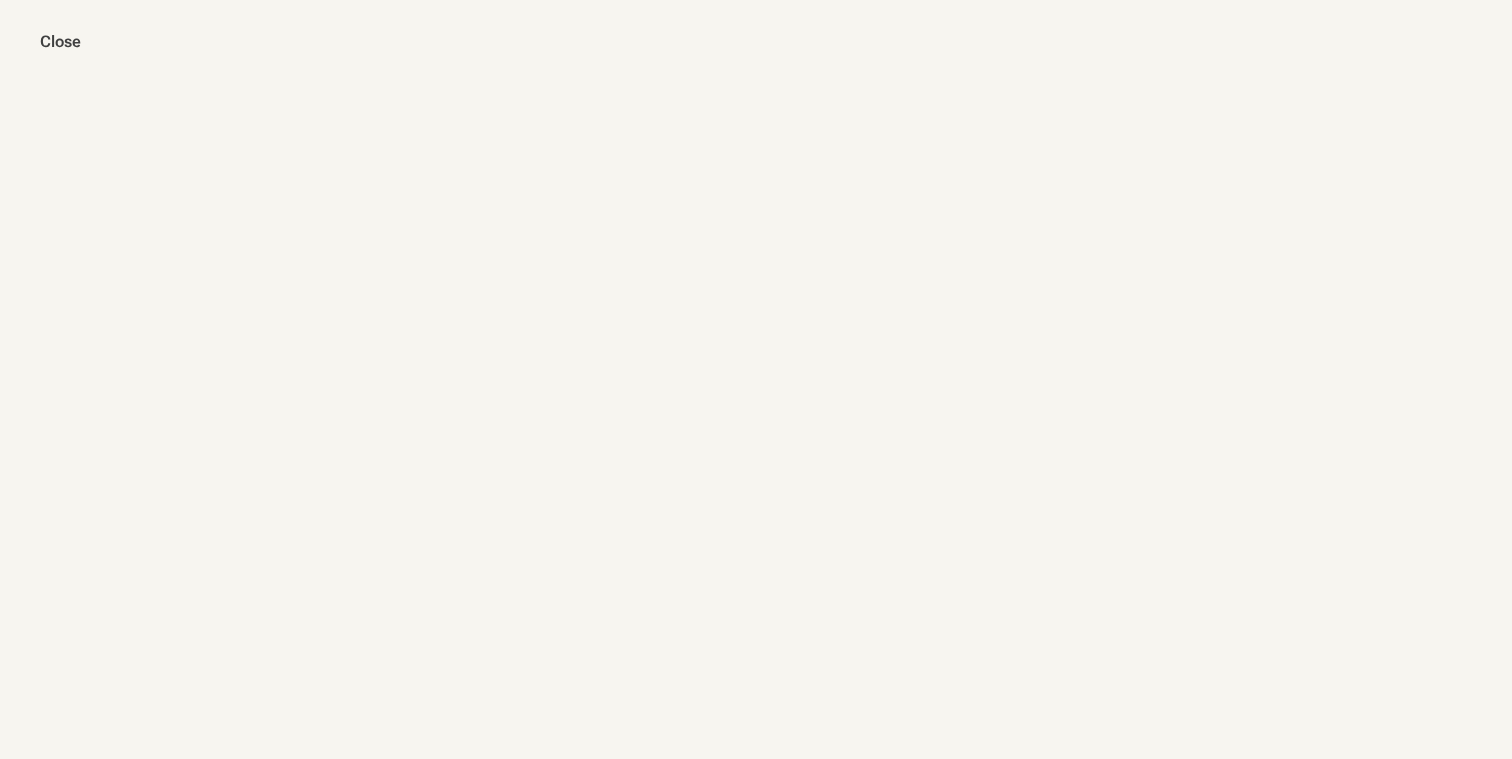 scroll, scrollTop: 0, scrollLeft: 0, axis: both 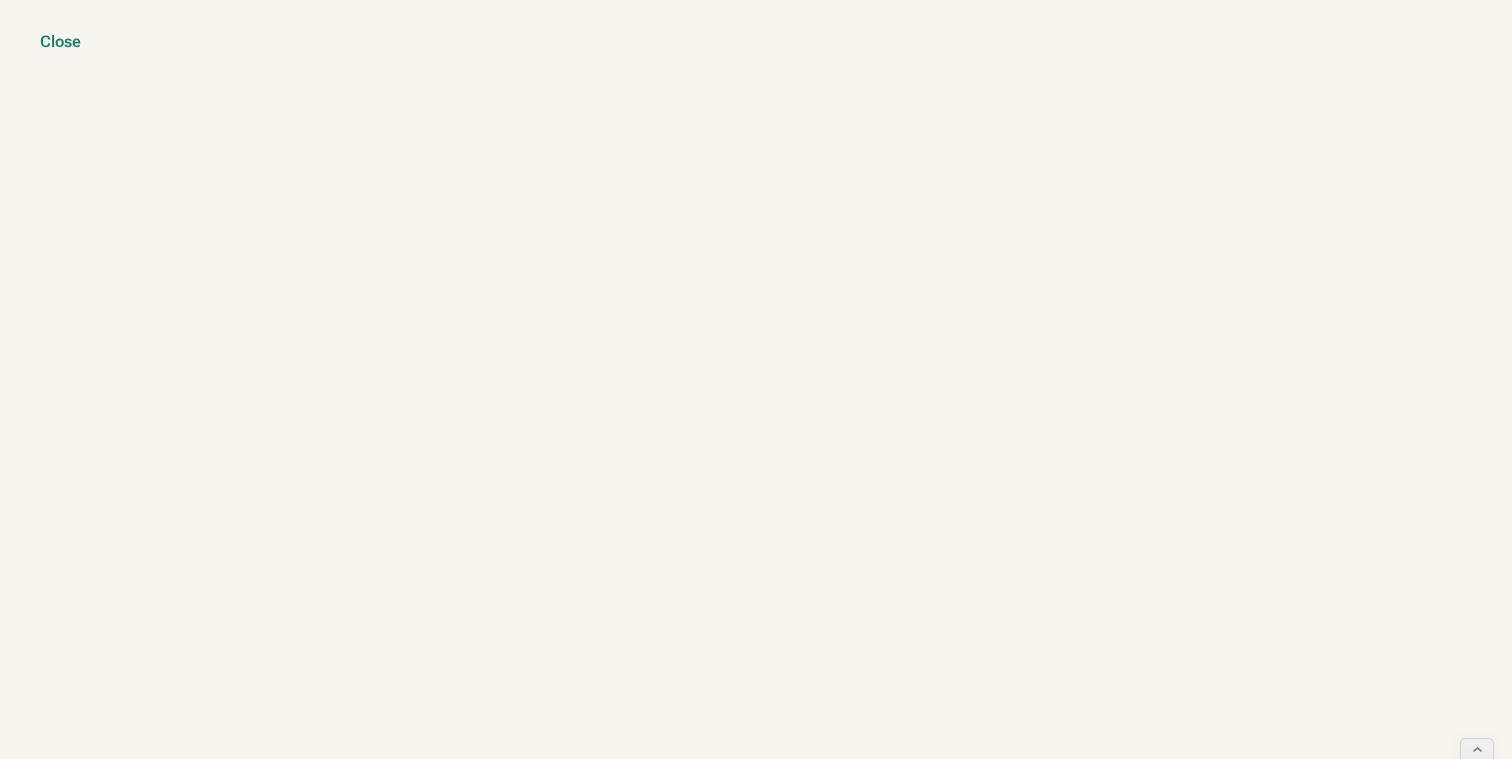 click on "Close" at bounding box center (60, 42) 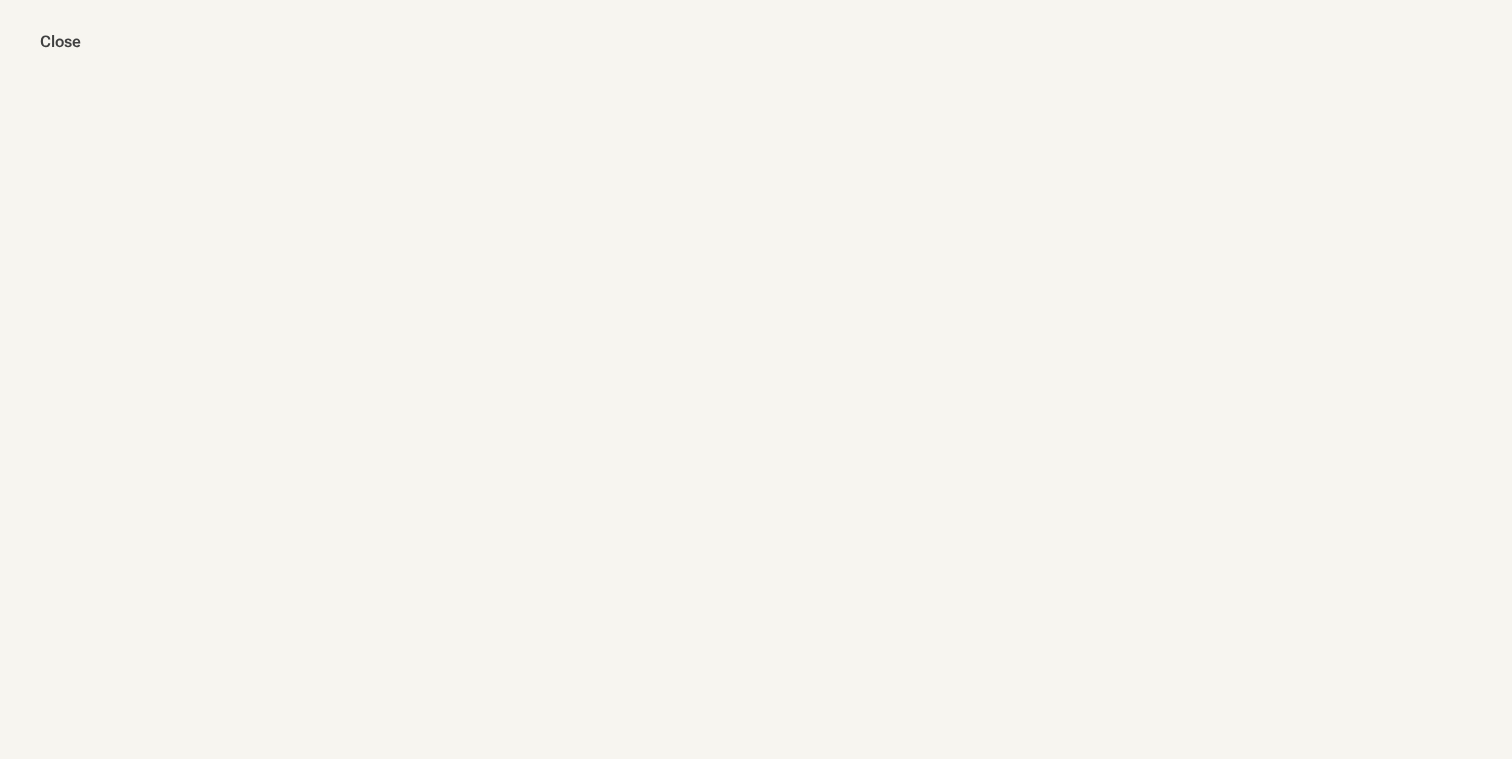 scroll, scrollTop: 0, scrollLeft: 0, axis: both 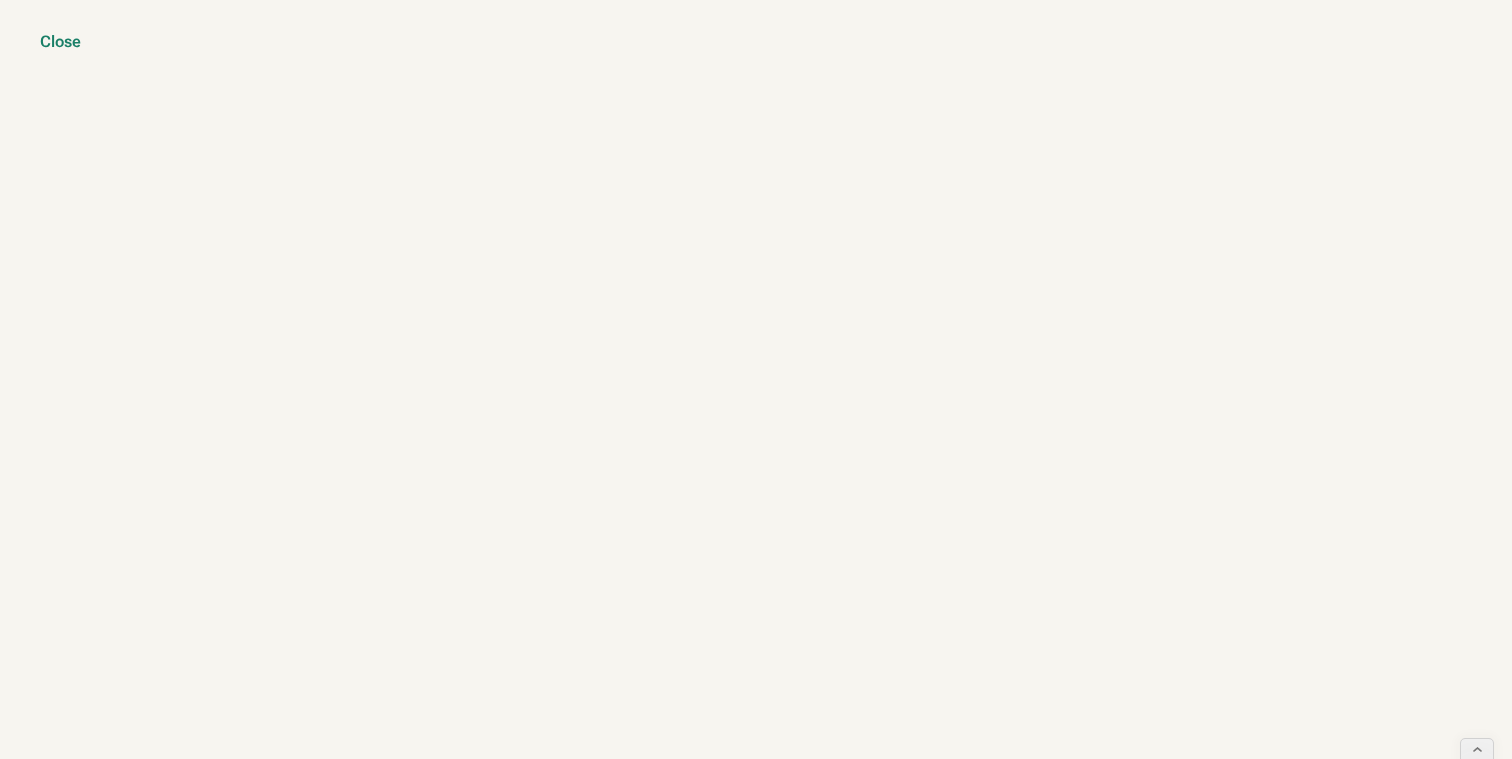 click on "Close" at bounding box center [60, 42] 